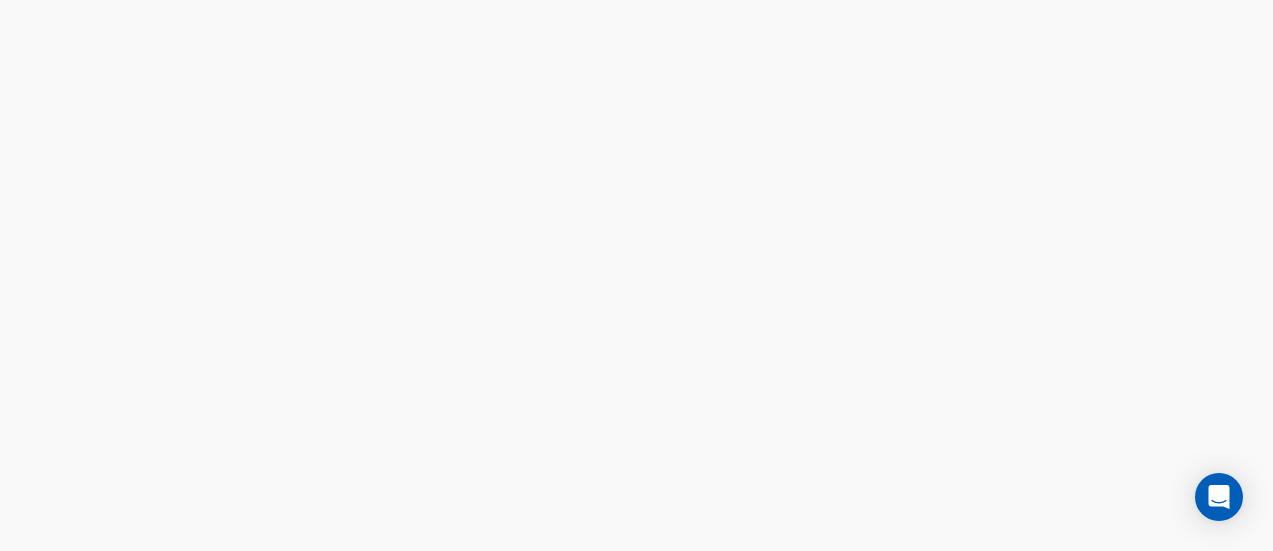 scroll, scrollTop: 0, scrollLeft: 0, axis: both 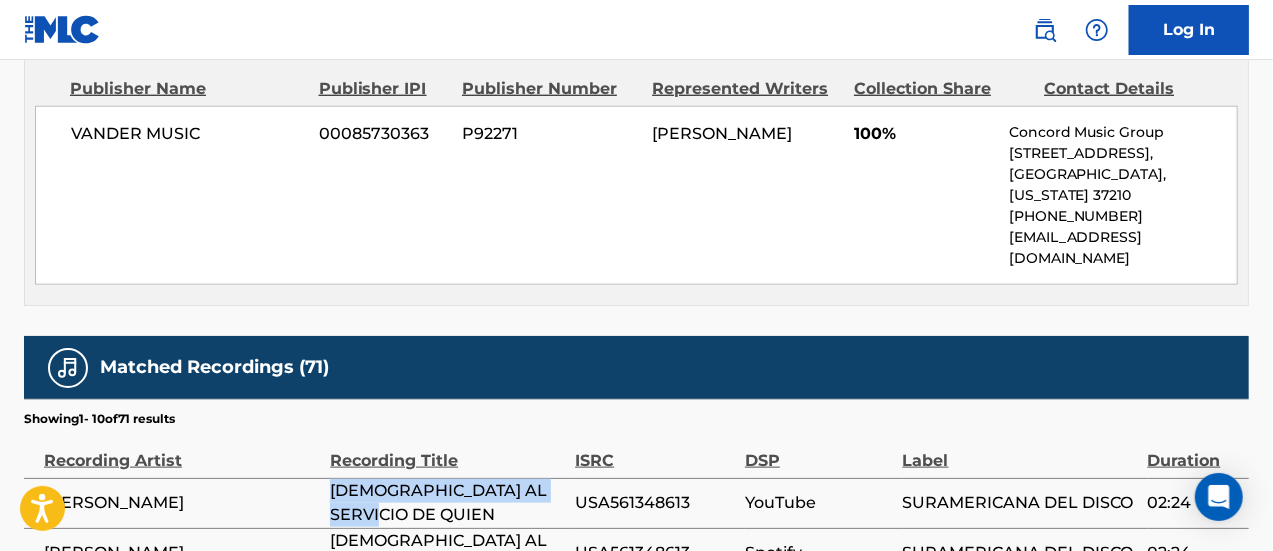 drag, startPoint x: 329, startPoint y: 403, endPoint x: 404, endPoint y: 419, distance: 76.687675 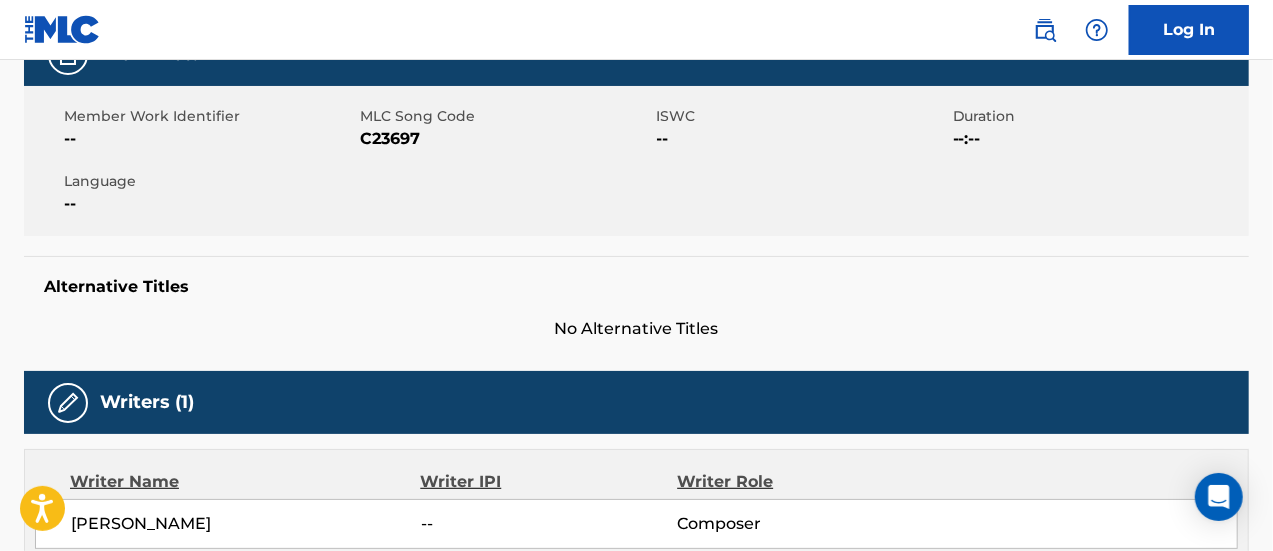scroll, scrollTop: 500, scrollLeft: 0, axis: vertical 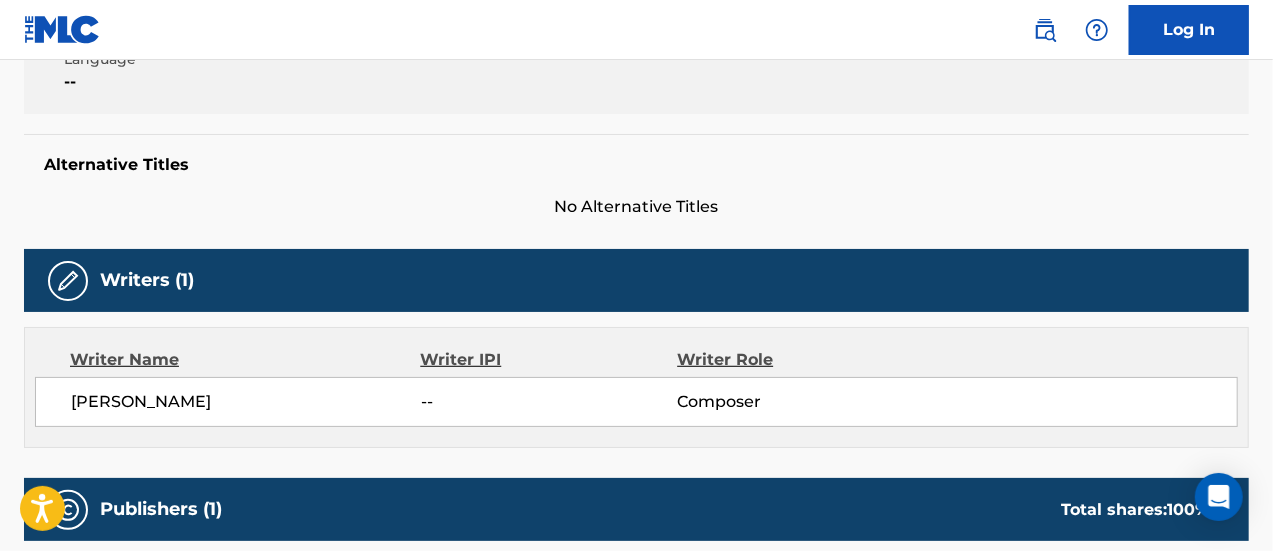 drag, startPoint x: 107, startPoint y: 340, endPoint x: 319, endPoint y: 352, distance: 212.33936 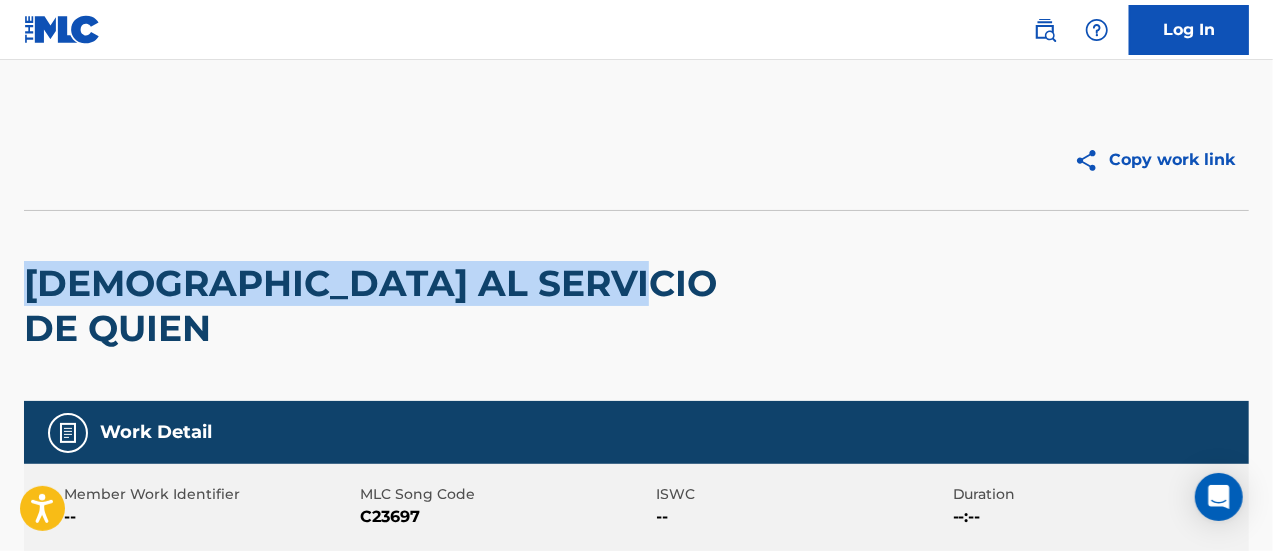 drag, startPoint x: 14, startPoint y: 275, endPoint x: 559, endPoint y: 279, distance: 545.01465 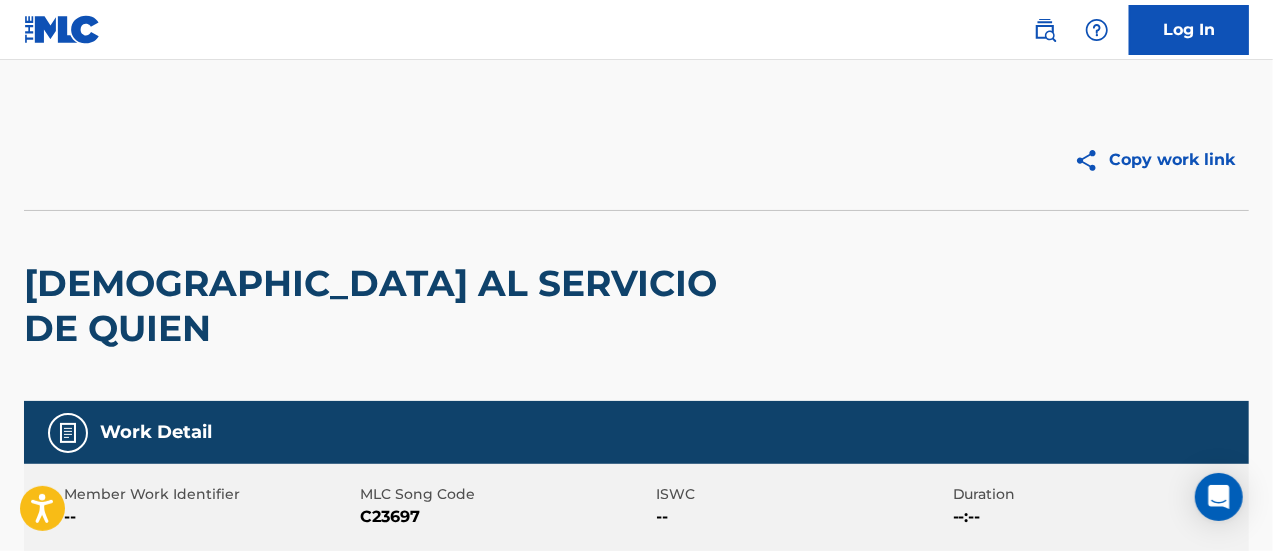 drag, startPoint x: 533, startPoint y: 277, endPoint x: 663, endPoint y: 250, distance: 132.77425 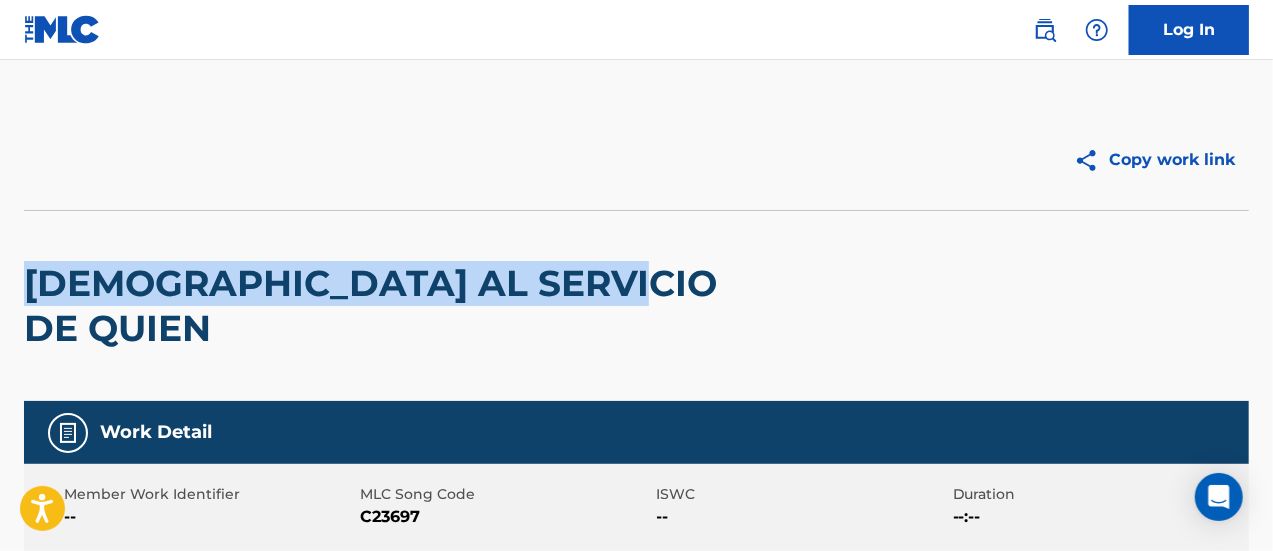 drag, startPoint x: 551, startPoint y: 301, endPoint x: 105, endPoint y: 246, distance: 449.37845 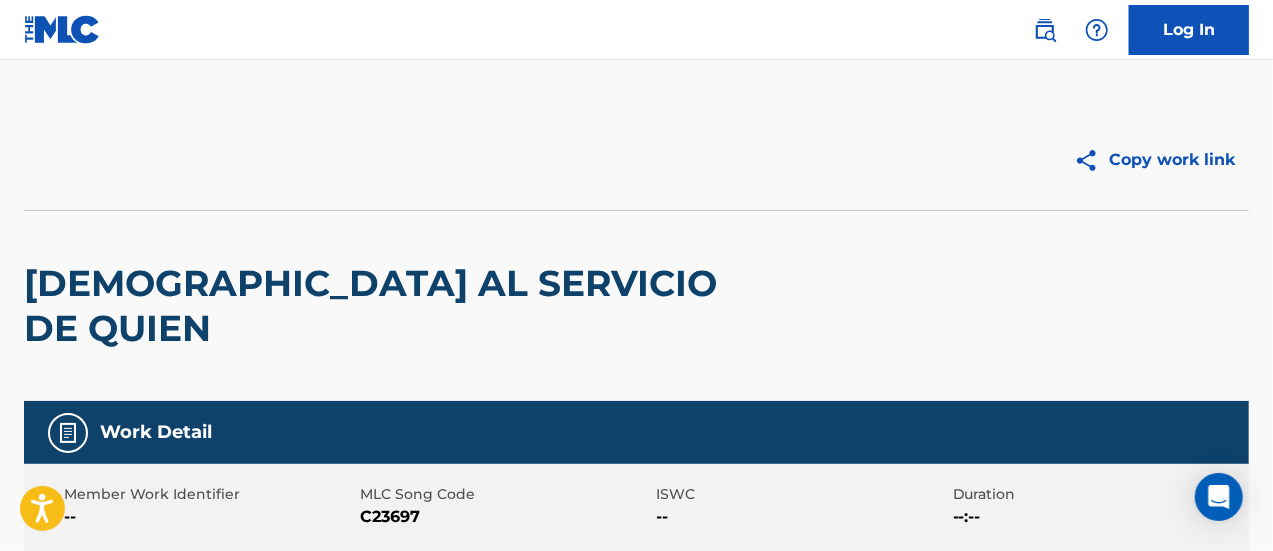 click at bounding box center (330, 160) 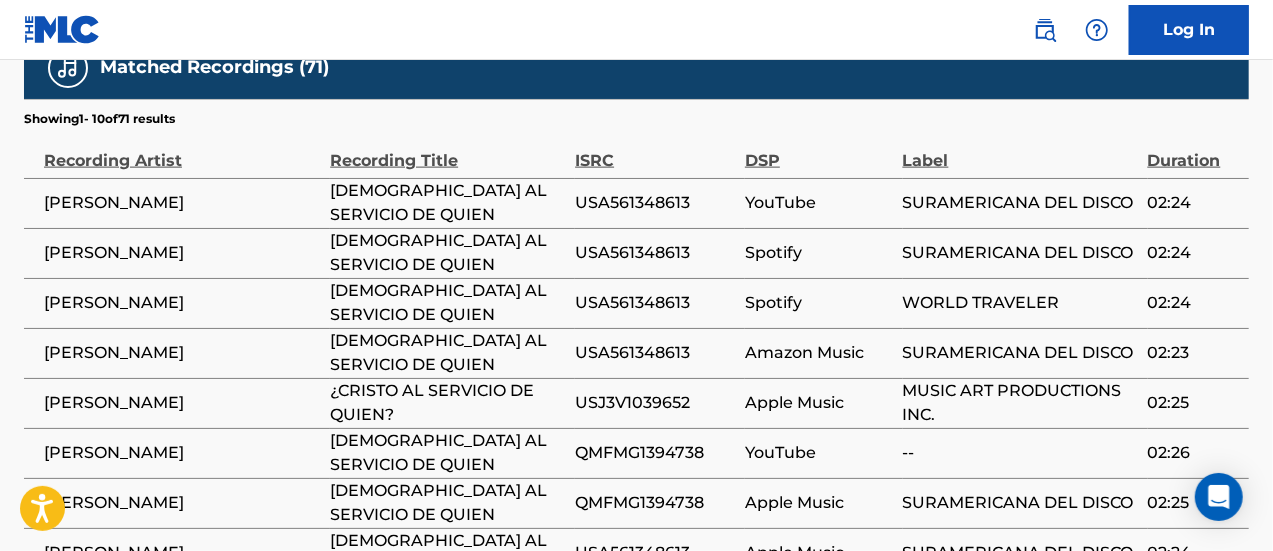 scroll, scrollTop: 1500, scrollLeft: 0, axis: vertical 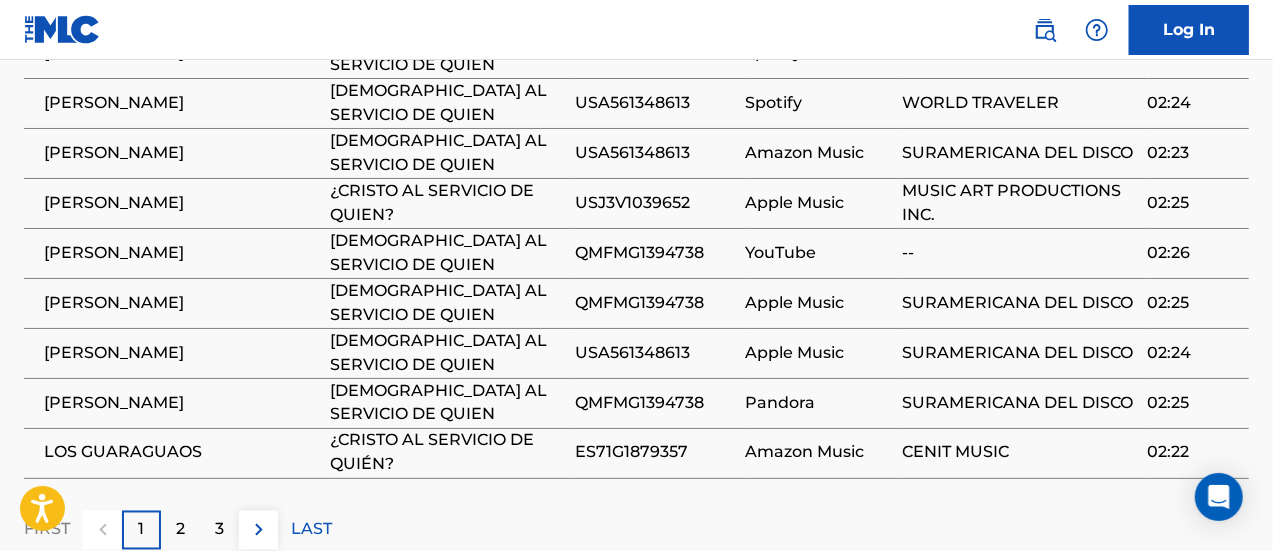click on "2" at bounding box center (180, 530) 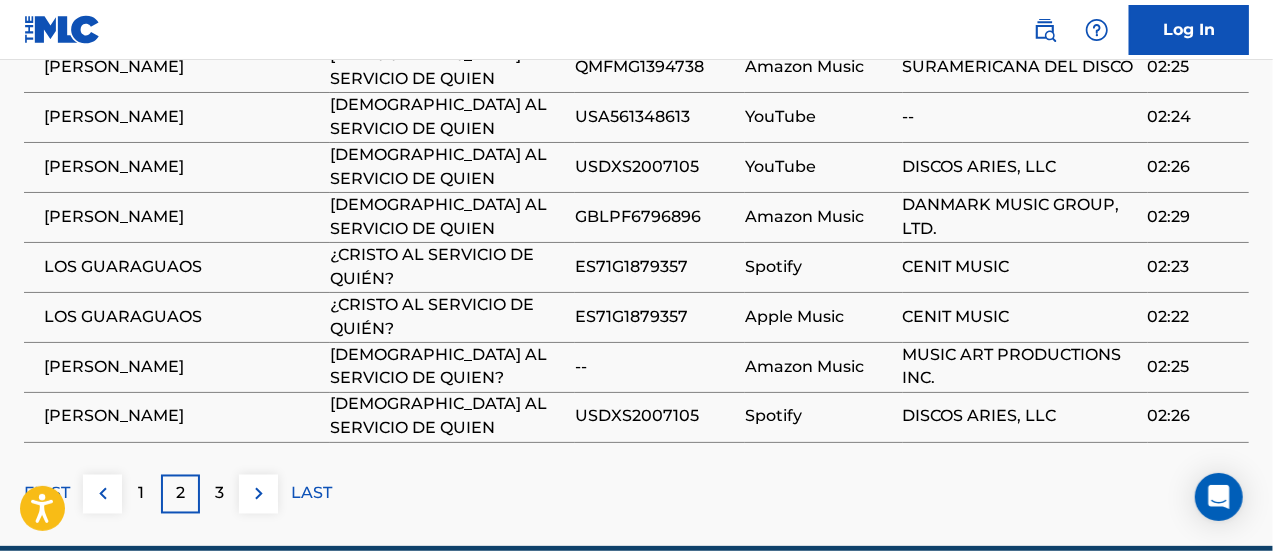 click on "3" at bounding box center (219, 494) 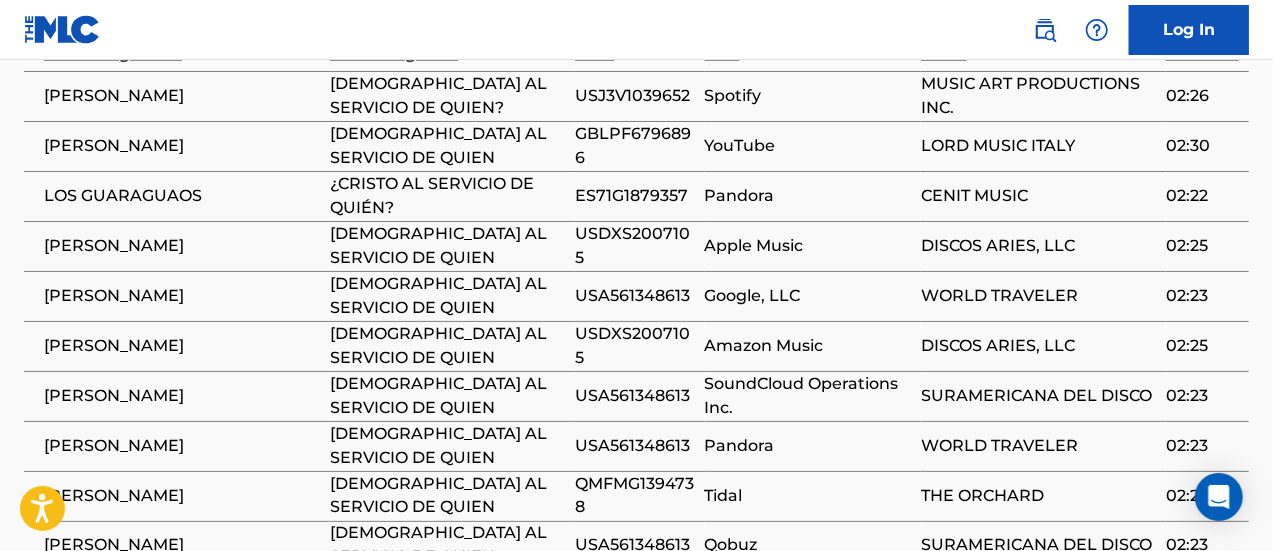 scroll, scrollTop: 1336, scrollLeft: 0, axis: vertical 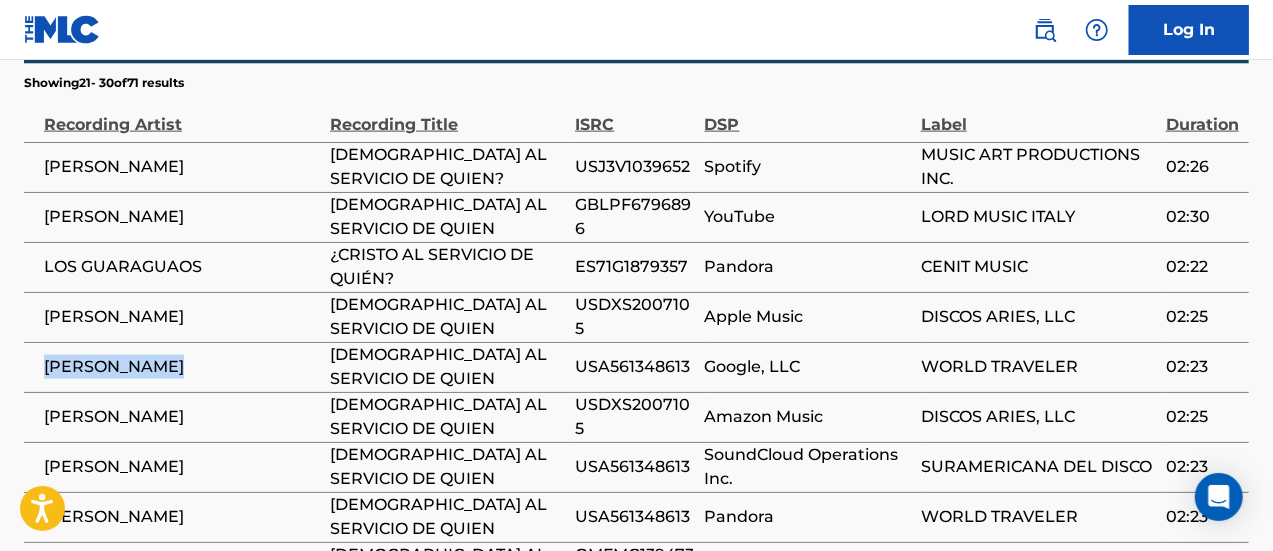 drag, startPoint x: 56, startPoint y: 277, endPoint x: 274, endPoint y: 276, distance: 218.00229 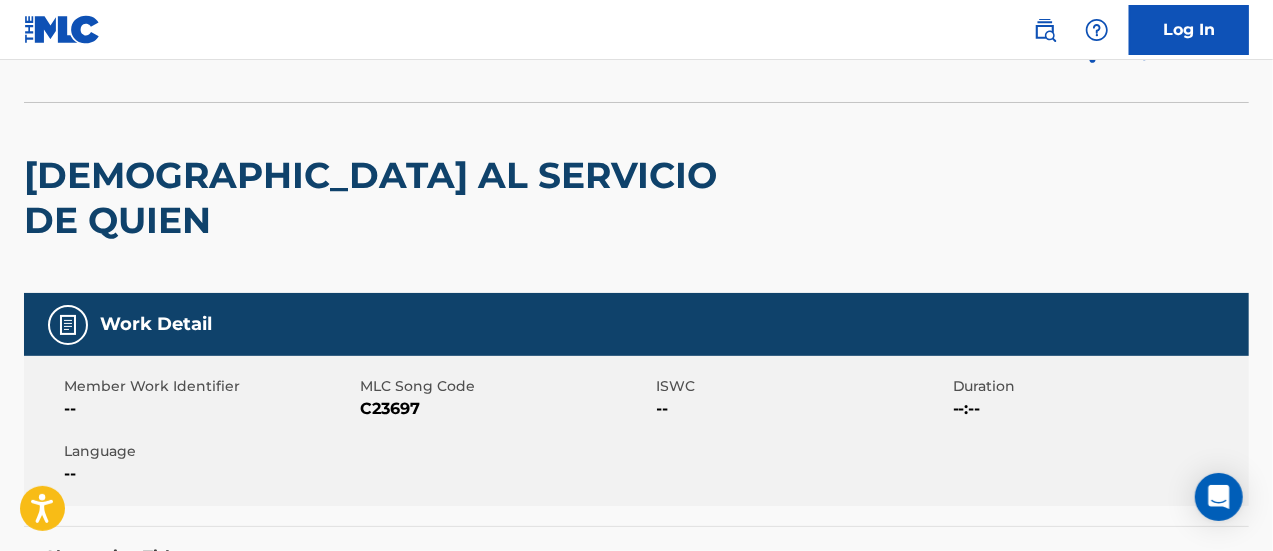 scroll, scrollTop: 0, scrollLeft: 0, axis: both 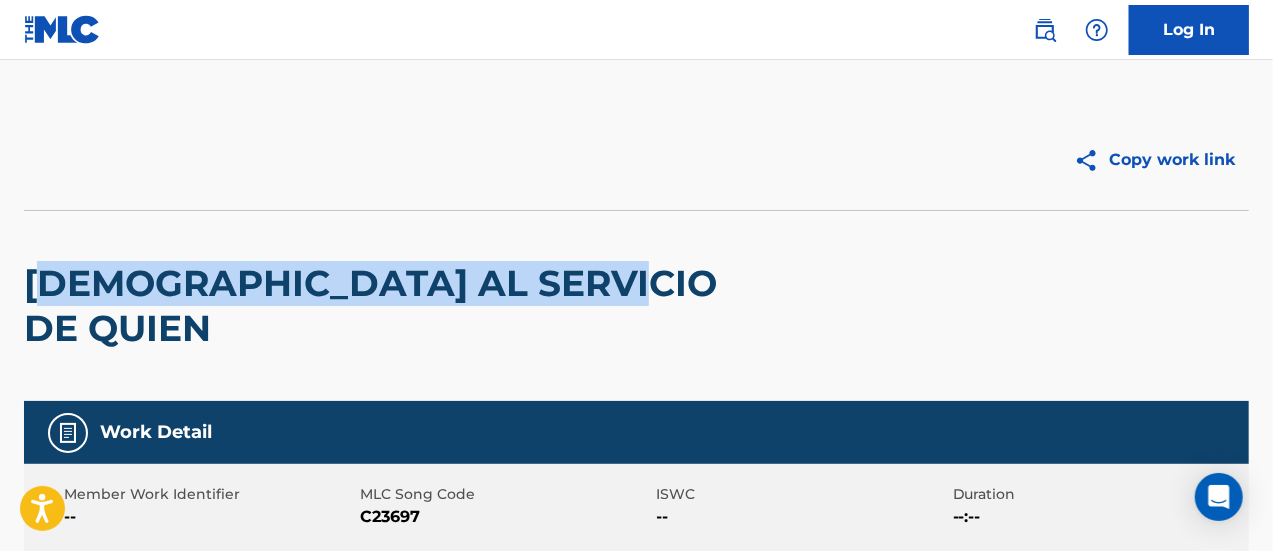 drag, startPoint x: 115, startPoint y: 263, endPoint x: 720, endPoint y: 279, distance: 605.21155 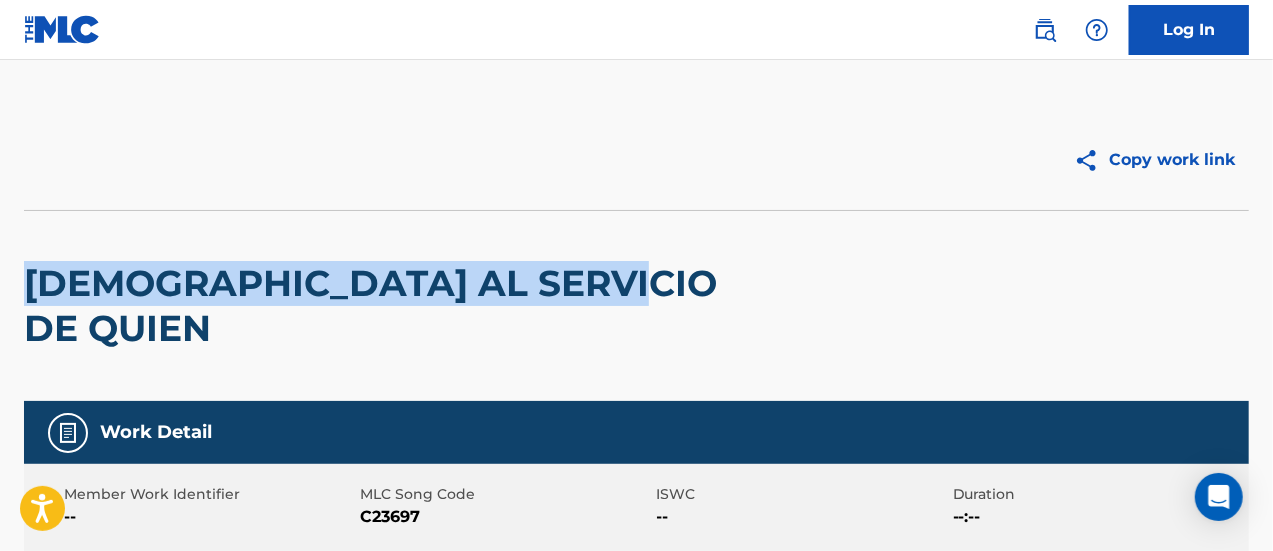drag, startPoint x: 0, startPoint y: 285, endPoint x: 661, endPoint y: 291, distance: 661.0272 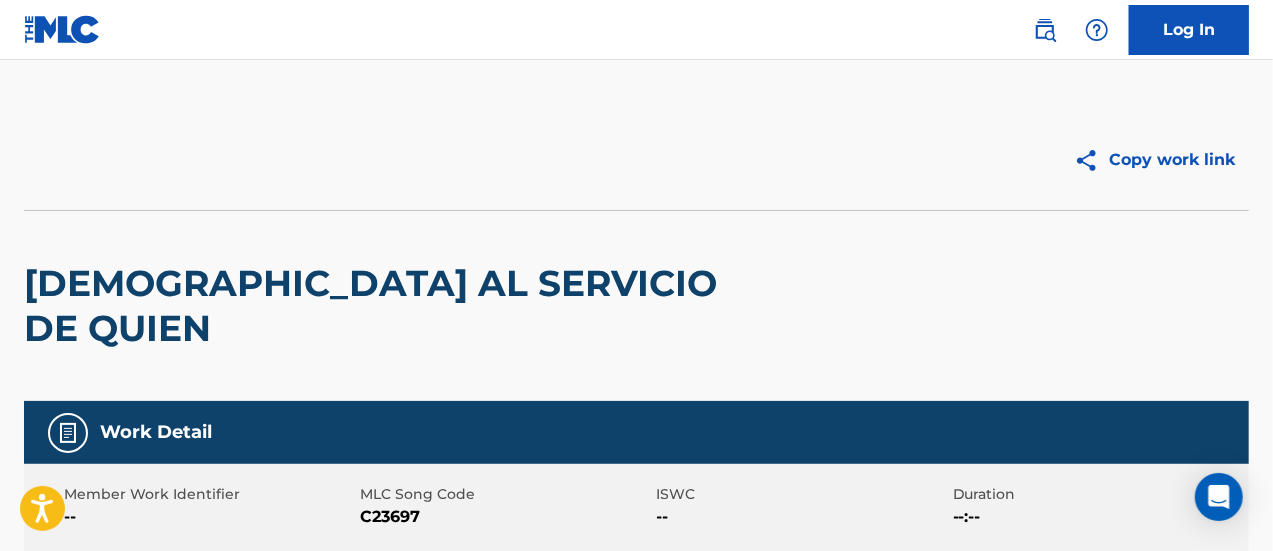 drag, startPoint x: 417, startPoint y: 209, endPoint x: 430, endPoint y: 212, distance: 13.341664 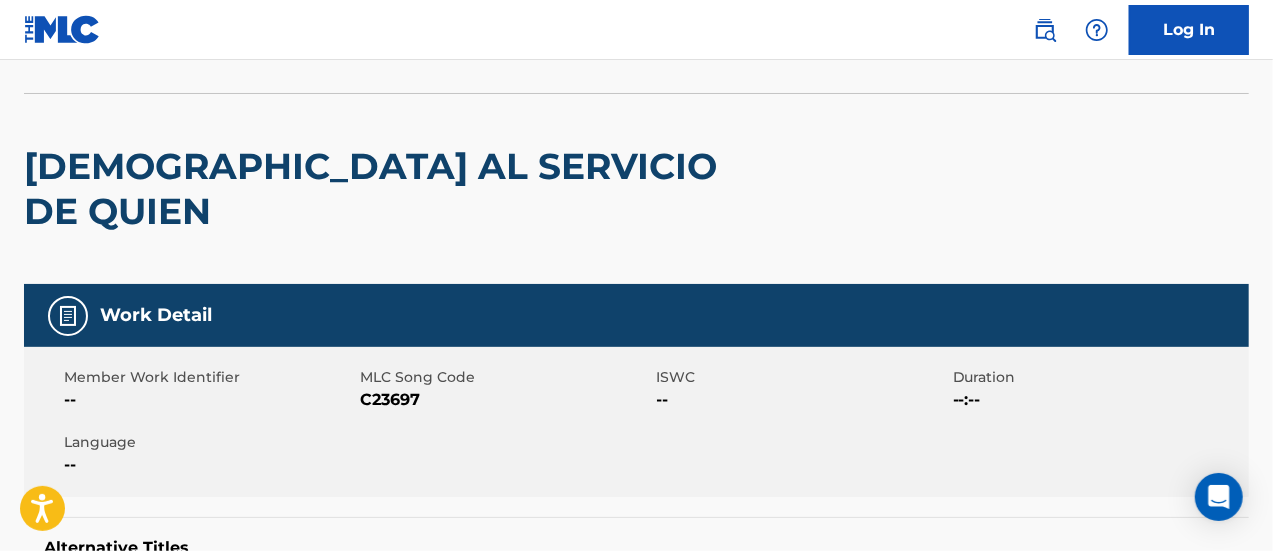 scroll, scrollTop: 100, scrollLeft: 0, axis: vertical 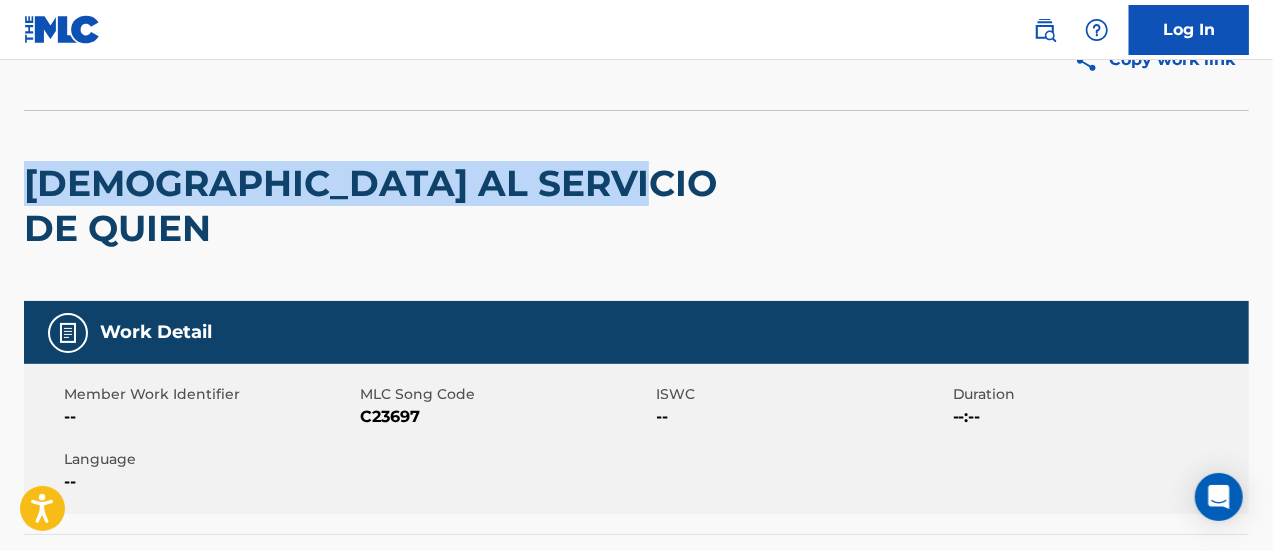 drag, startPoint x: 18, startPoint y: 182, endPoint x: 635, endPoint y: 213, distance: 617.77826 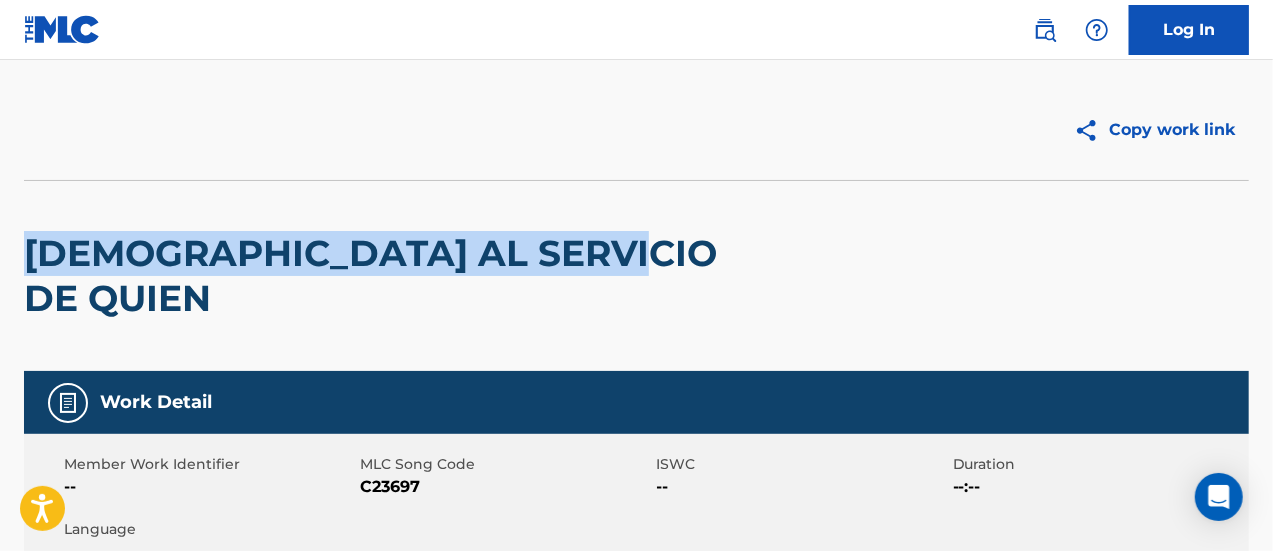 scroll, scrollTop: 0, scrollLeft: 0, axis: both 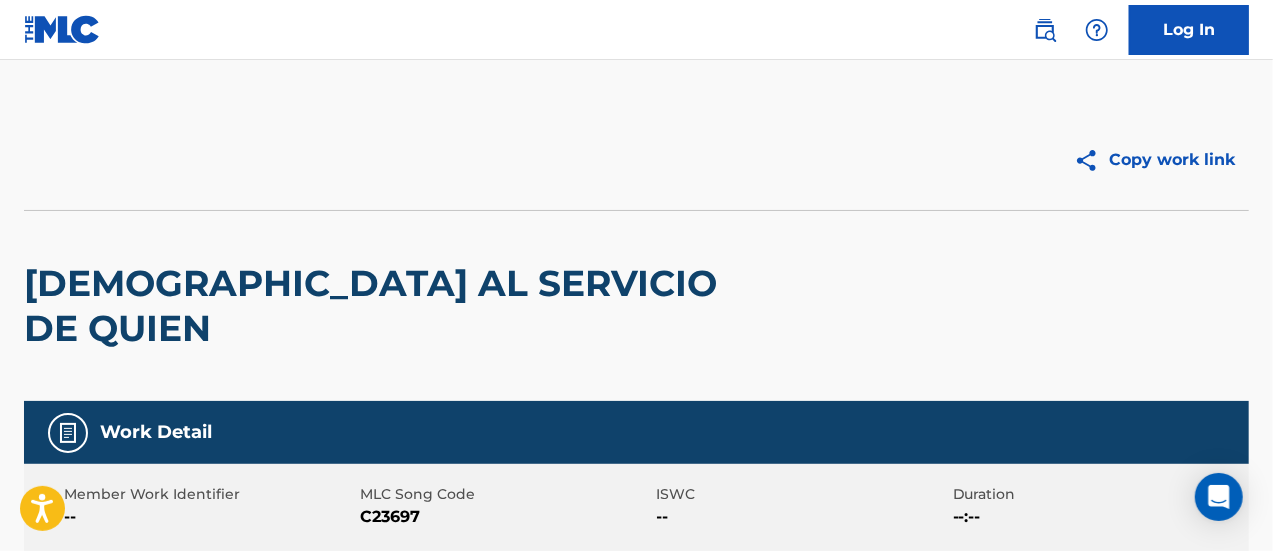 click on "Copy work link" at bounding box center [943, 160] 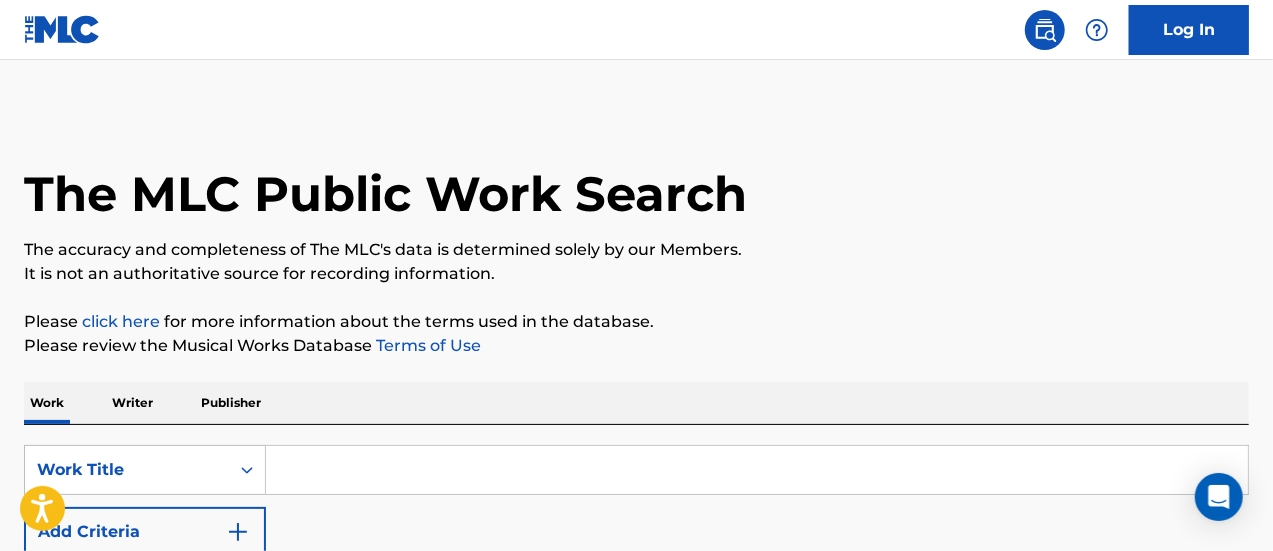 click at bounding box center (757, 470) 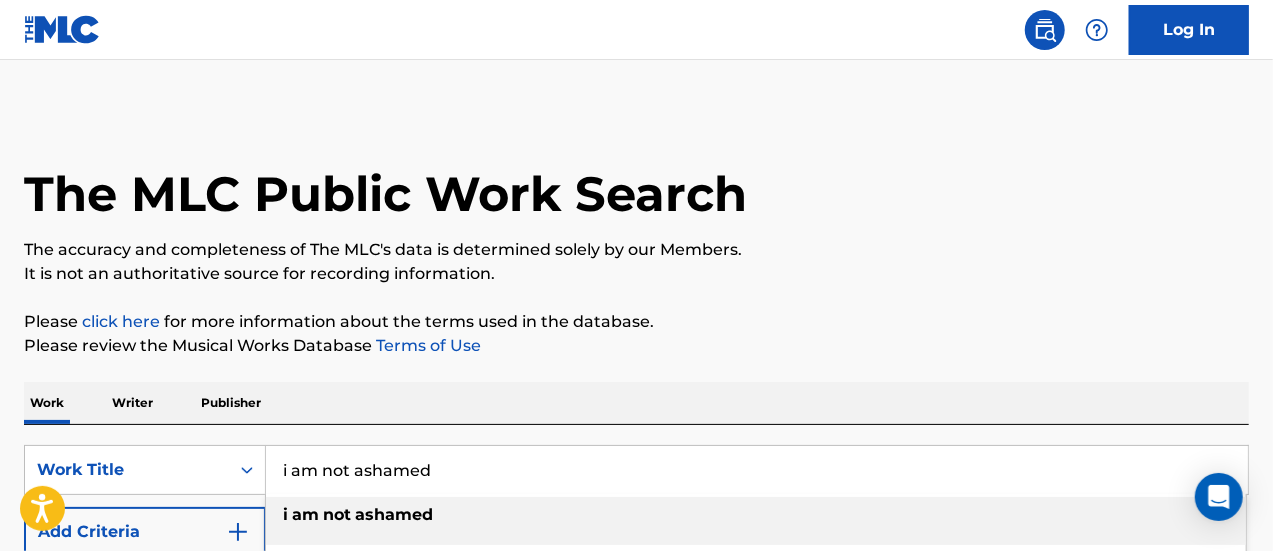 type on "i am not ashamed" 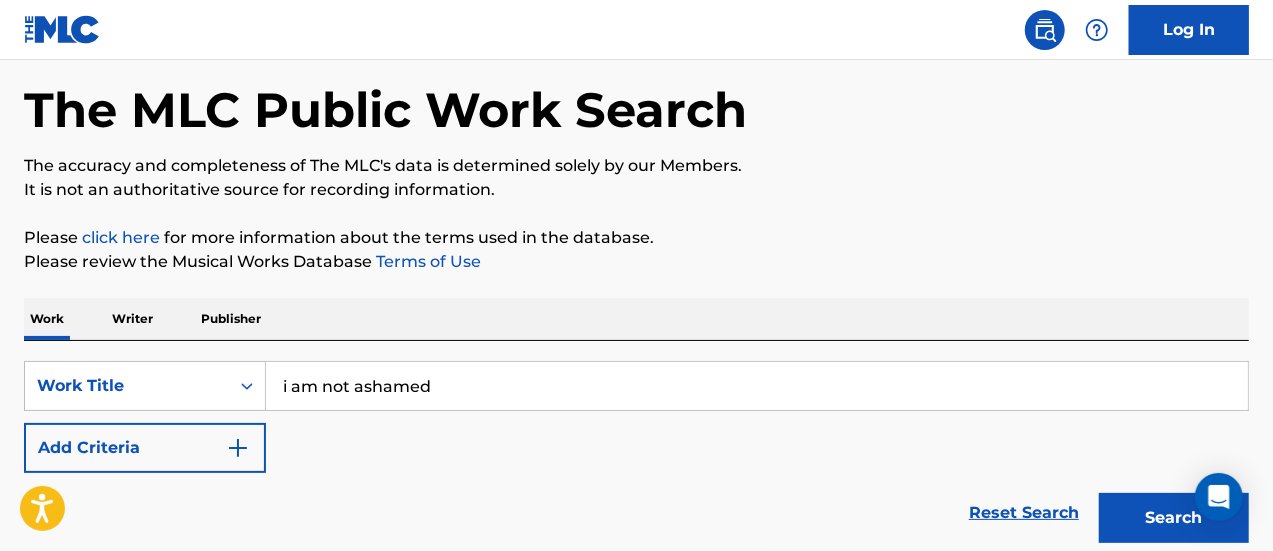 scroll, scrollTop: 200, scrollLeft: 0, axis: vertical 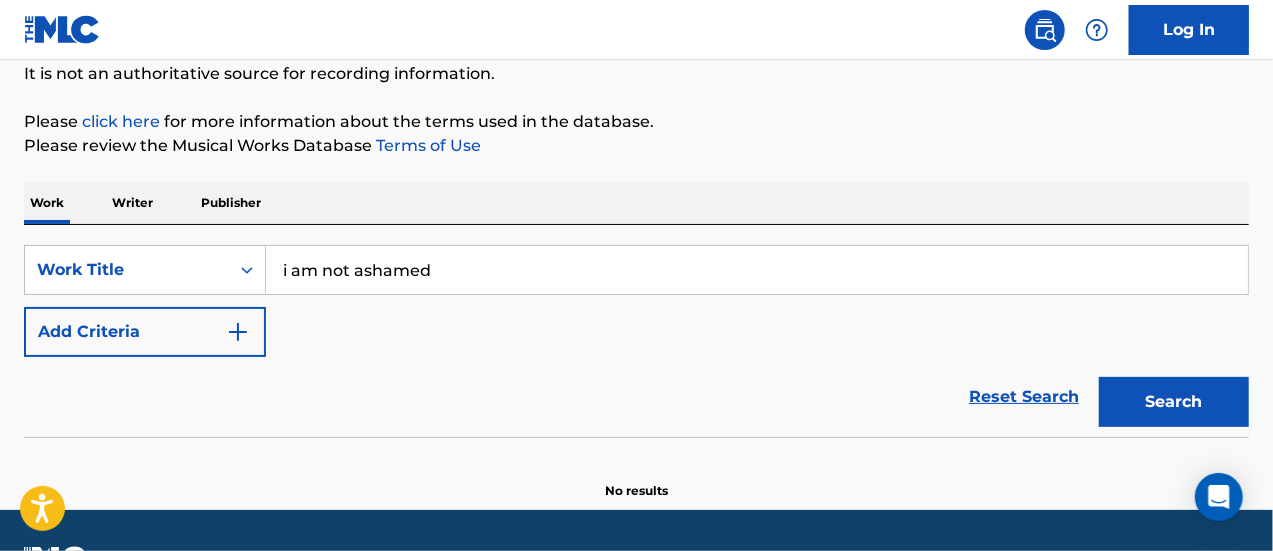 click on "Add Criteria" at bounding box center [145, 332] 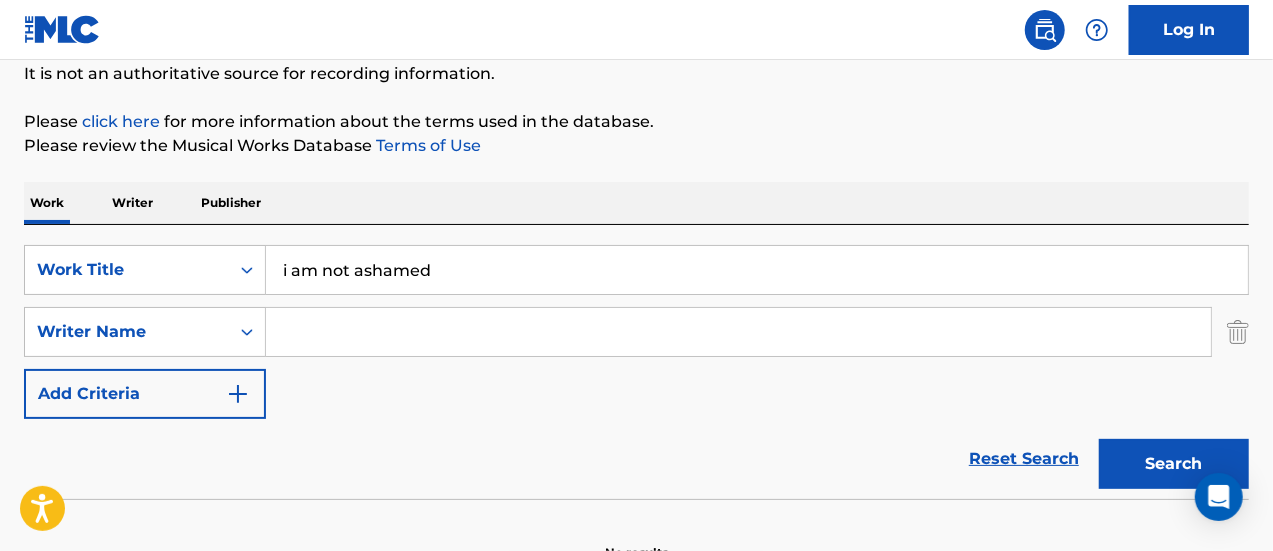 click at bounding box center (738, 332) 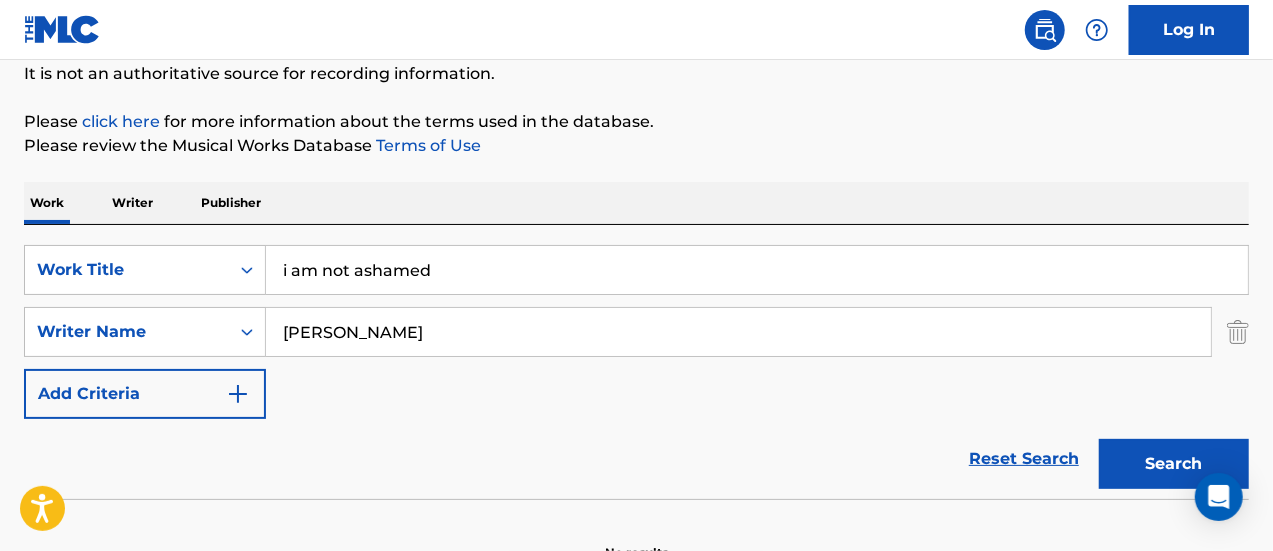 type on "[PERSON_NAME]" 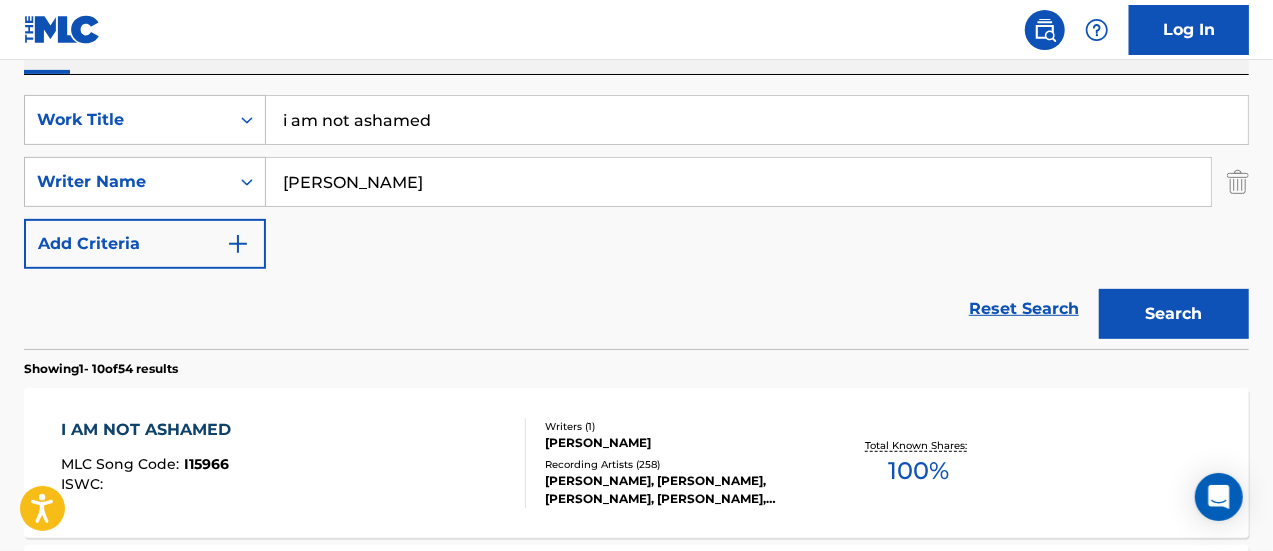 scroll, scrollTop: 600, scrollLeft: 0, axis: vertical 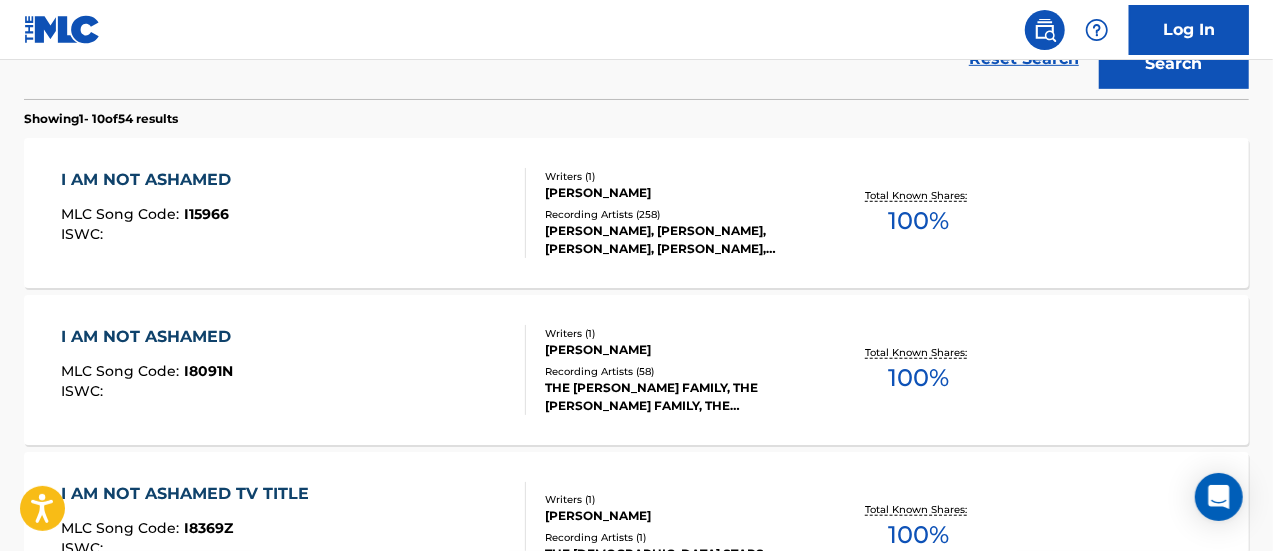 click on "I AM NOT ASHAMED" at bounding box center [151, 180] 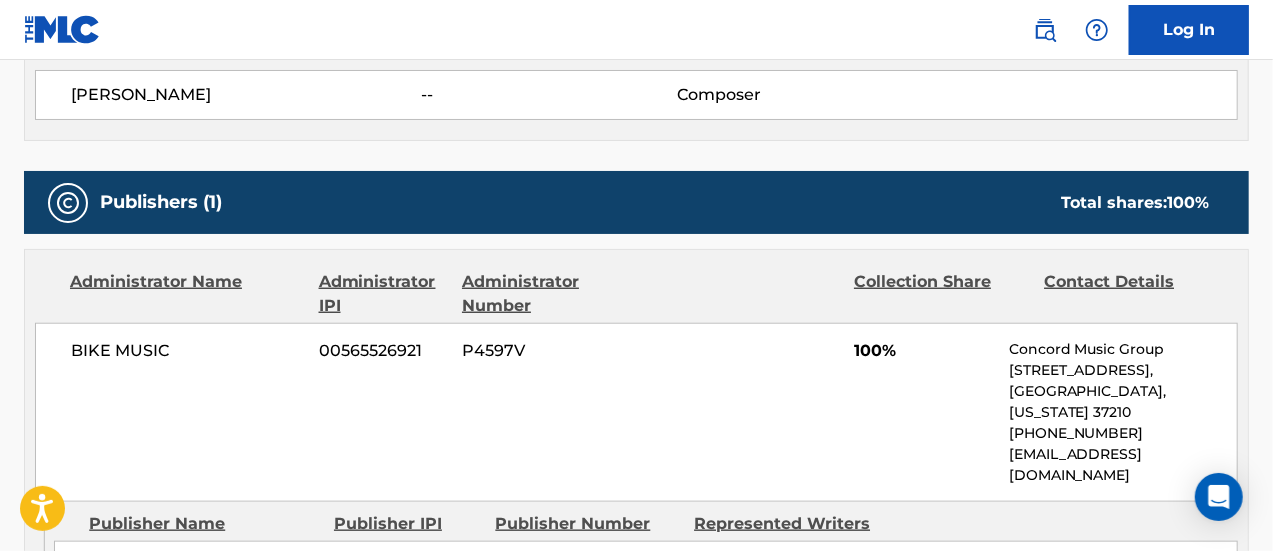 scroll, scrollTop: 1100, scrollLeft: 0, axis: vertical 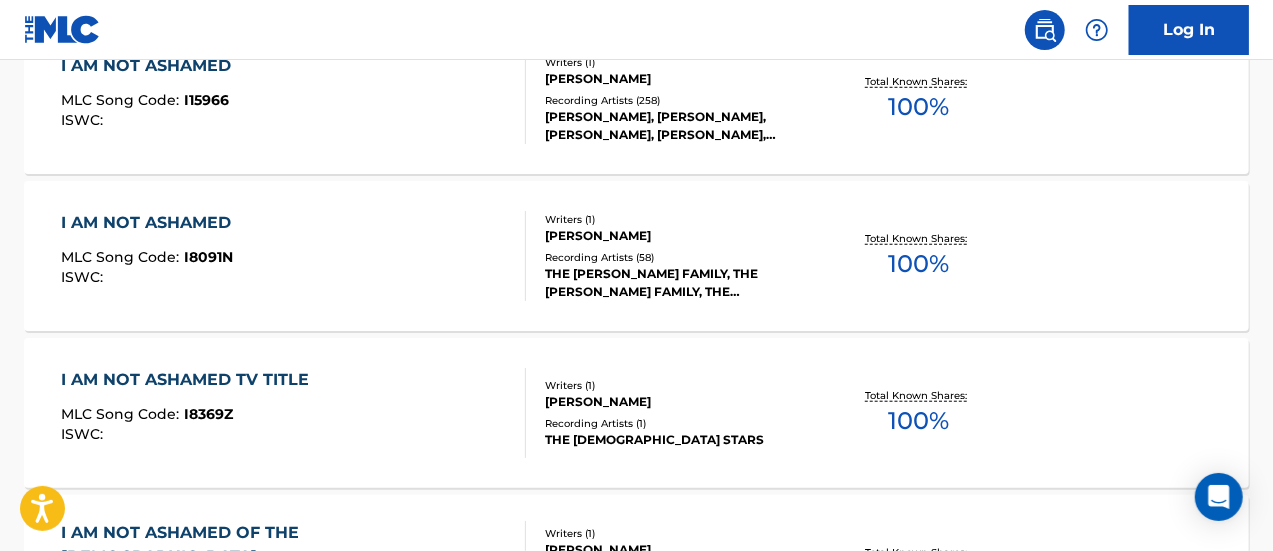 click on "I AM NOT ASHAMED" at bounding box center (151, 223) 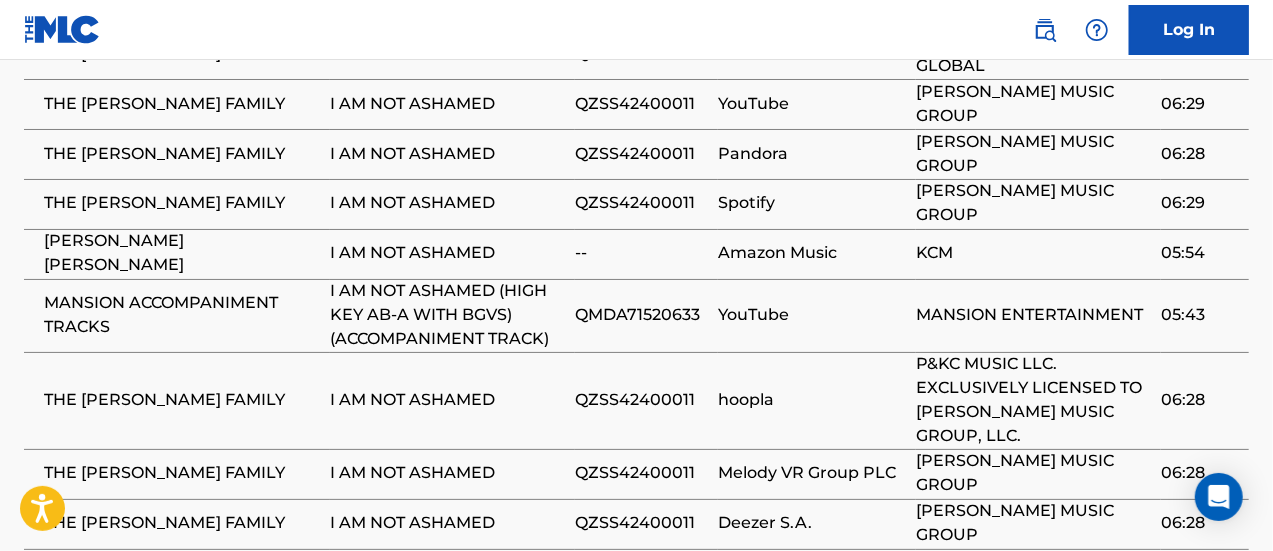 scroll, scrollTop: 1850, scrollLeft: 0, axis: vertical 